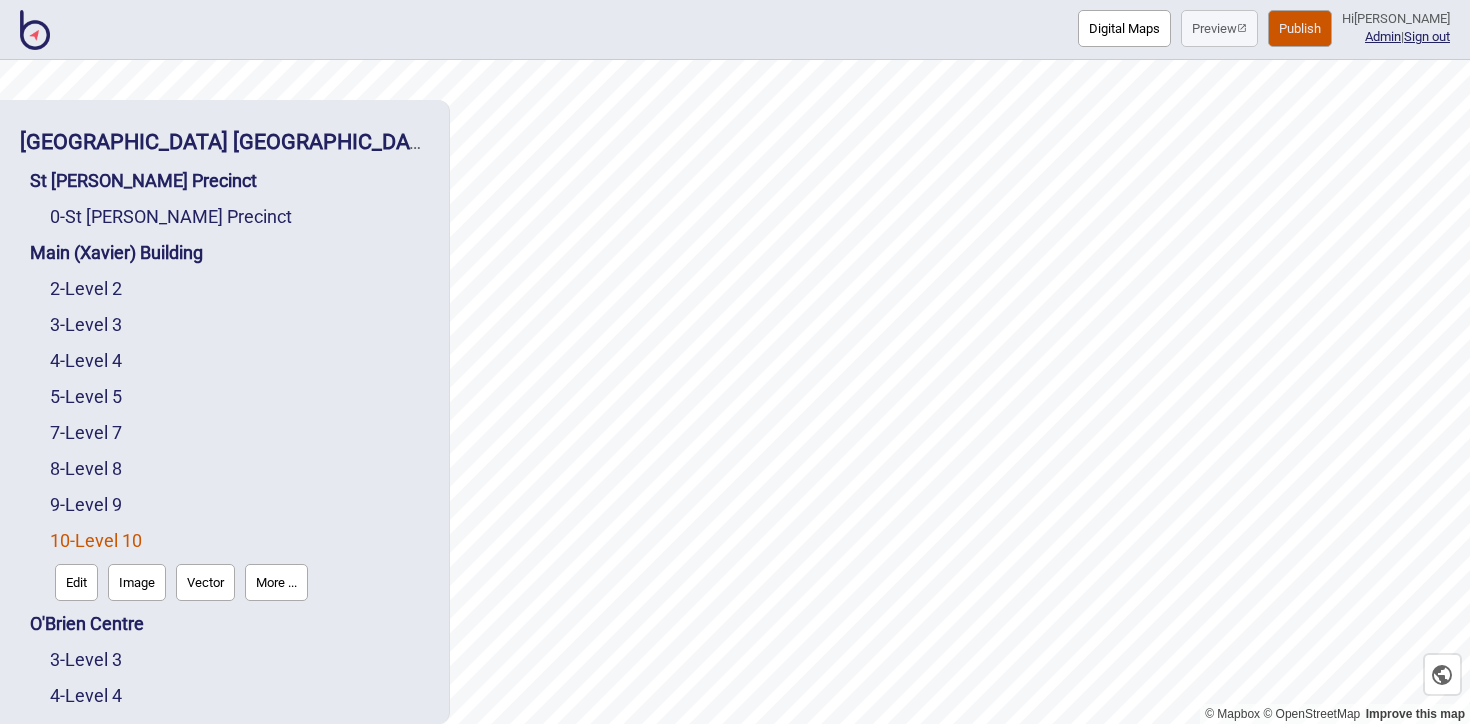 scroll, scrollTop: 0, scrollLeft: 0, axis: both 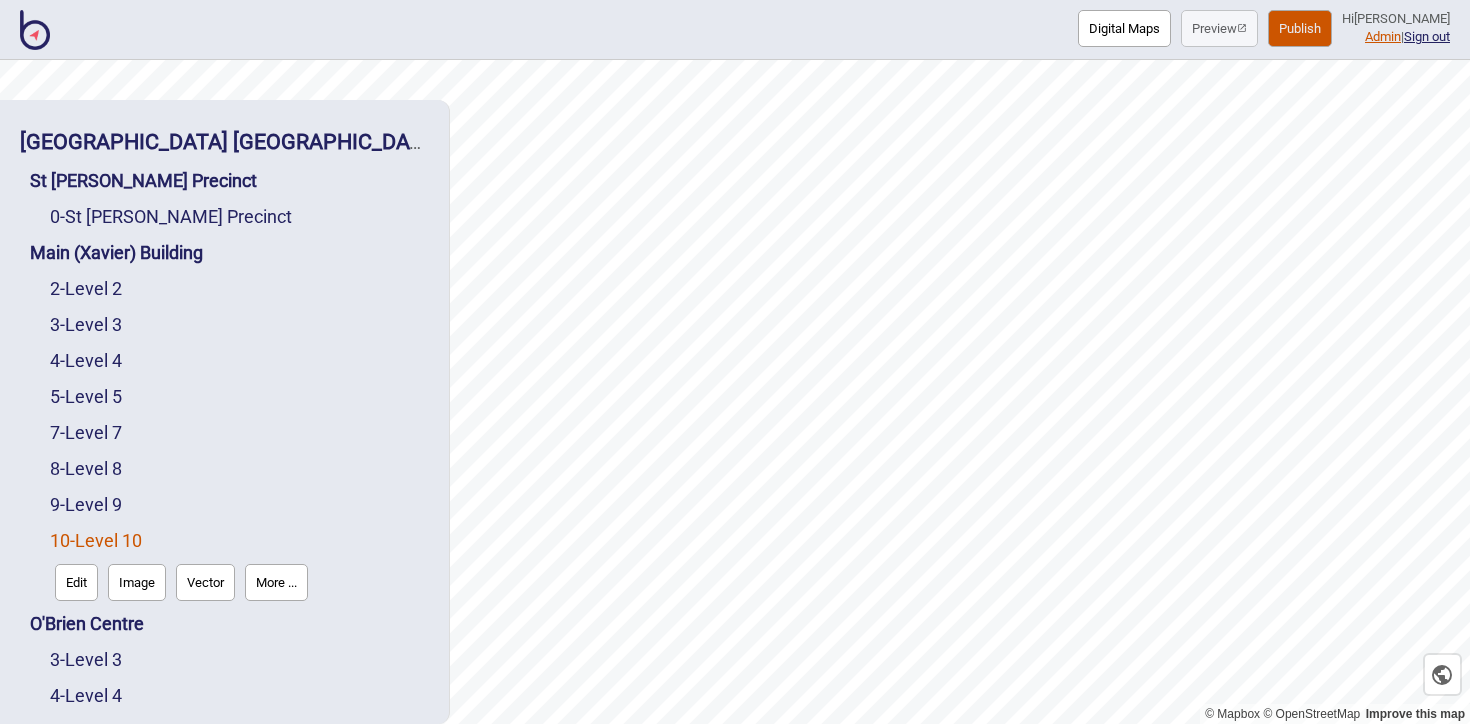 click on "Admin" at bounding box center [1383, 36] 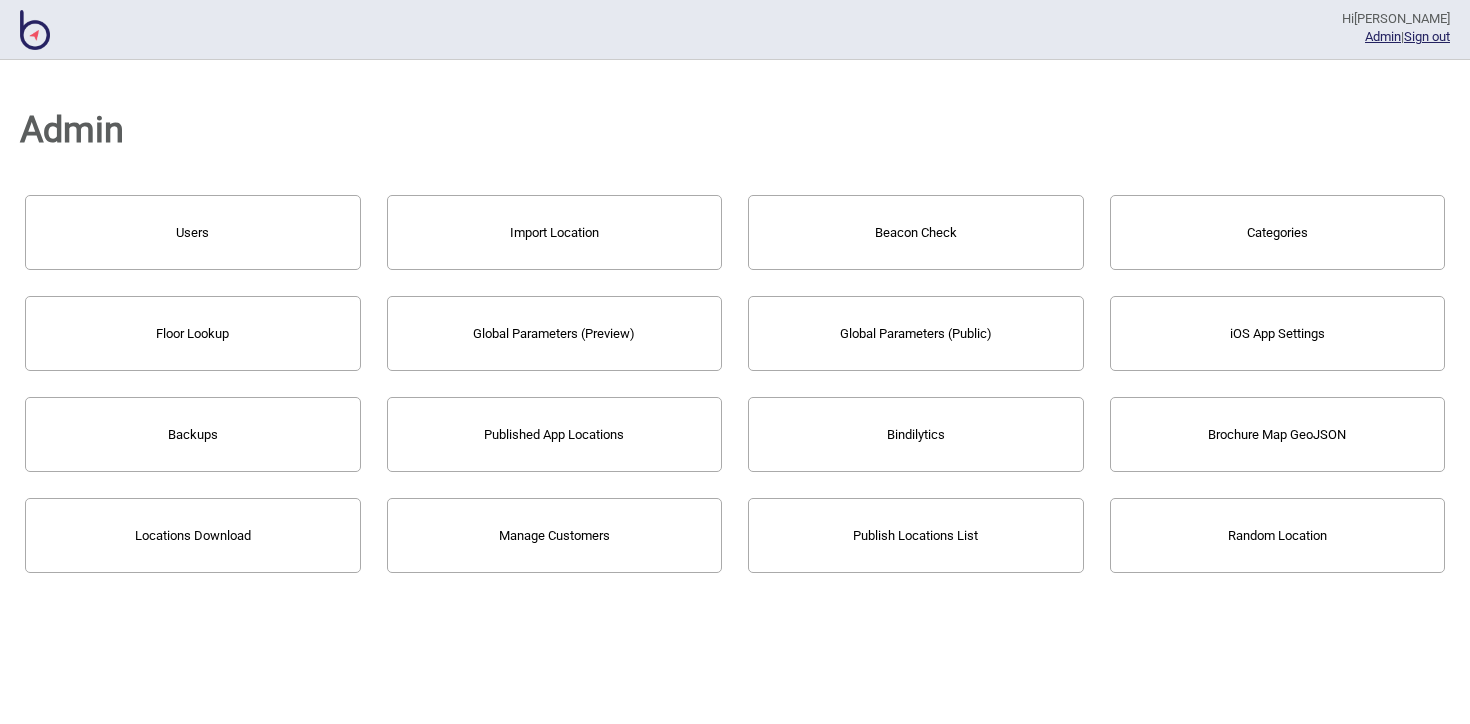 click on "Users" at bounding box center [193, 232] 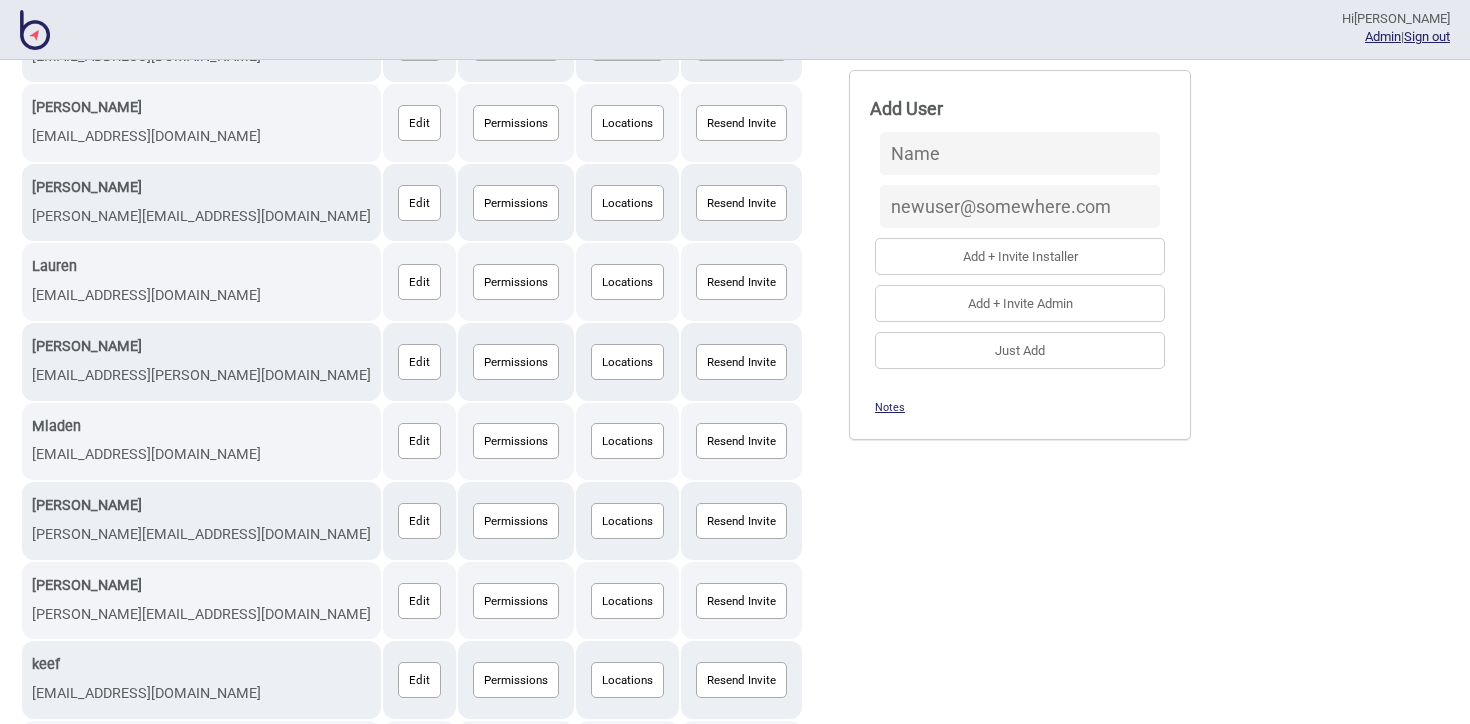 scroll, scrollTop: 1099, scrollLeft: 0, axis: vertical 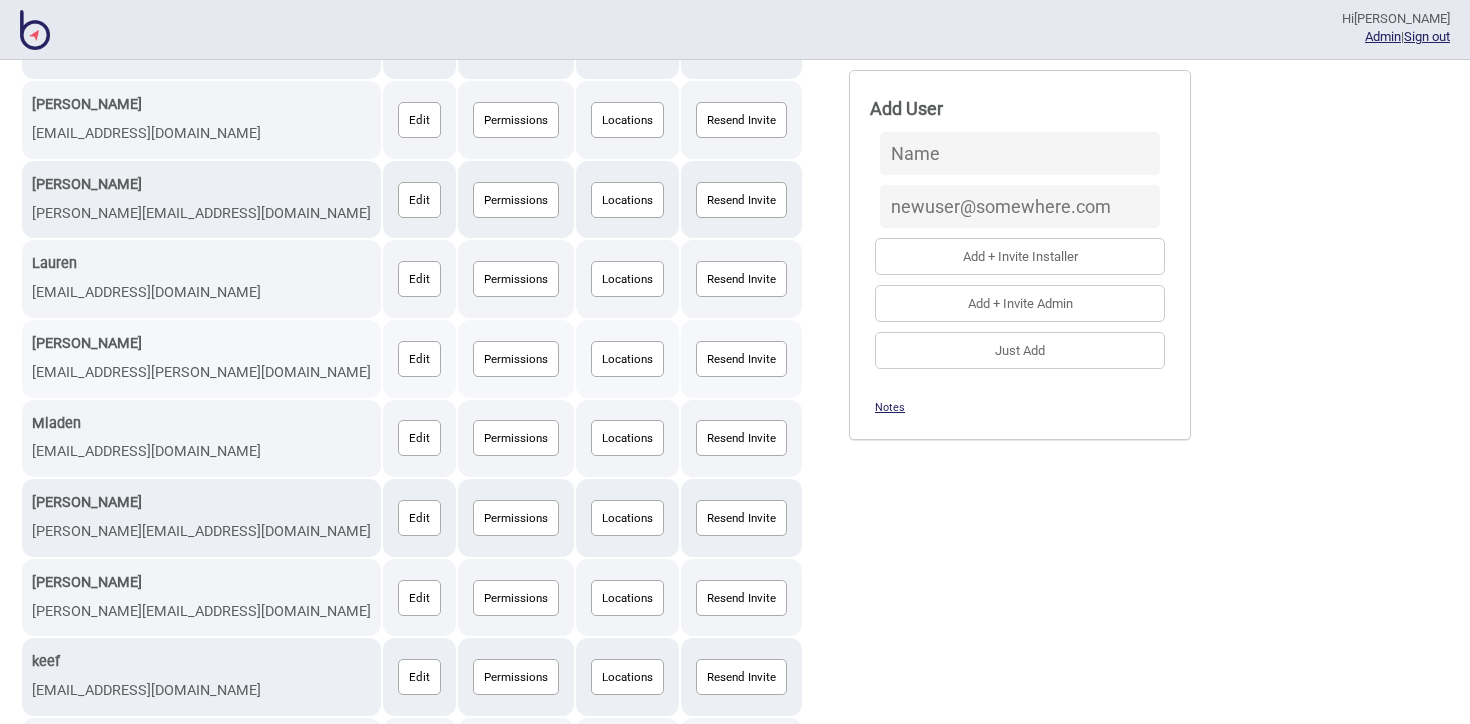 click on "Locations" at bounding box center (627, 359) 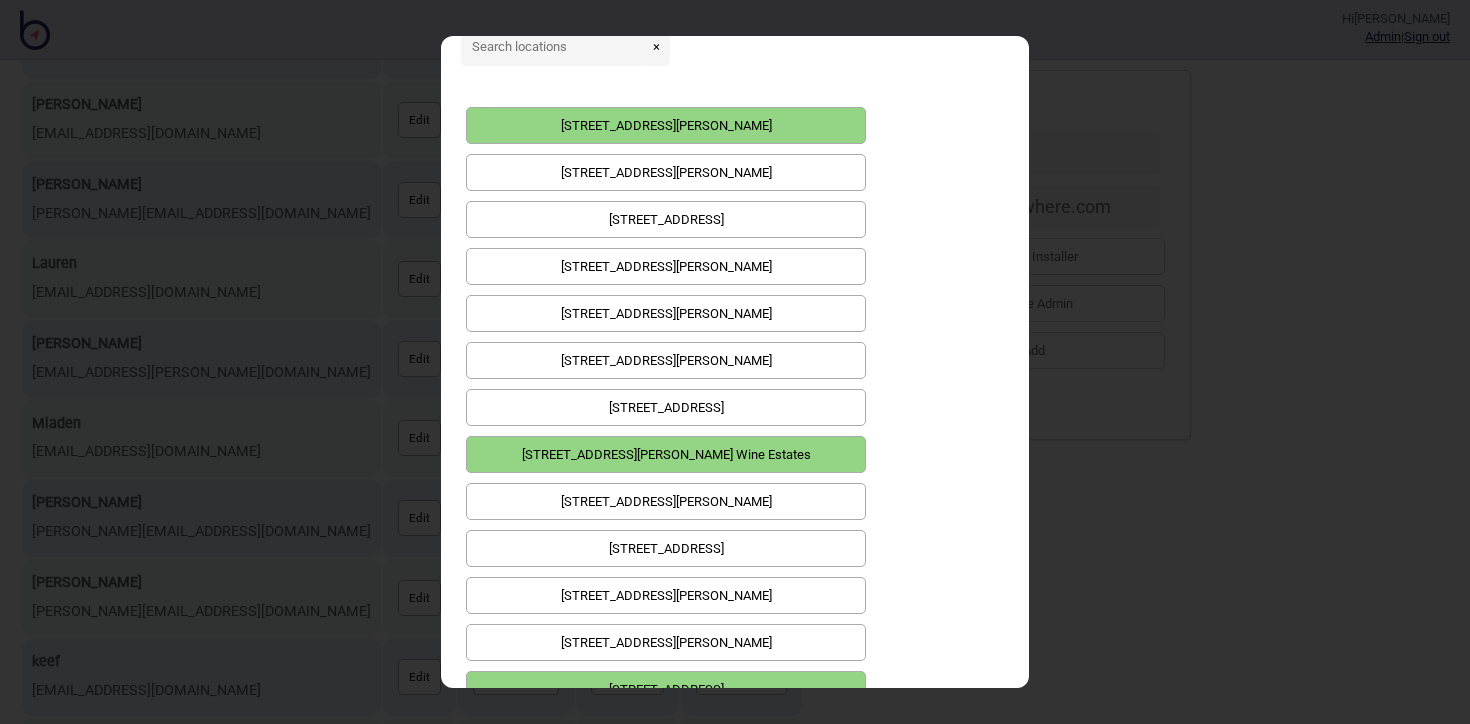 scroll, scrollTop: 169, scrollLeft: 0, axis: vertical 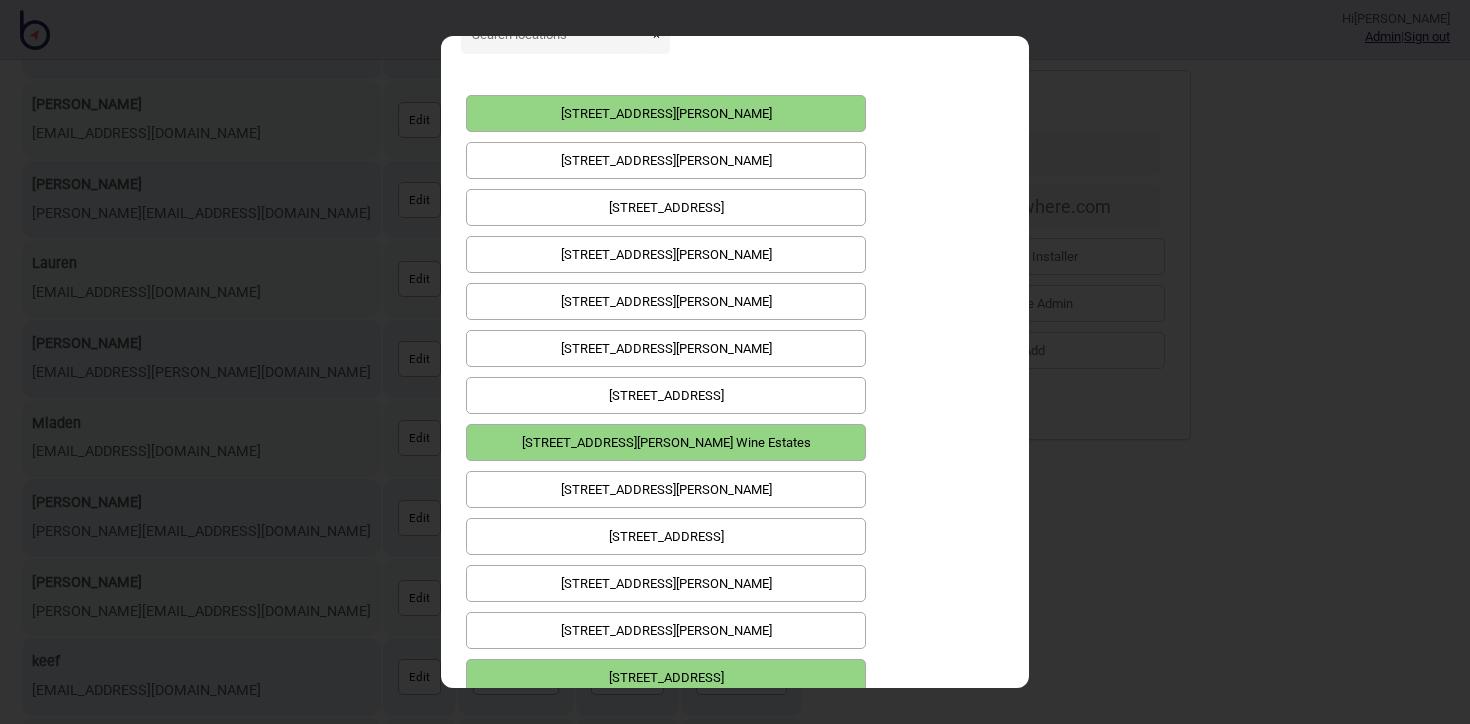 click on "[STREET_ADDRESS][PERSON_NAME]" at bounding box center (666, 254) 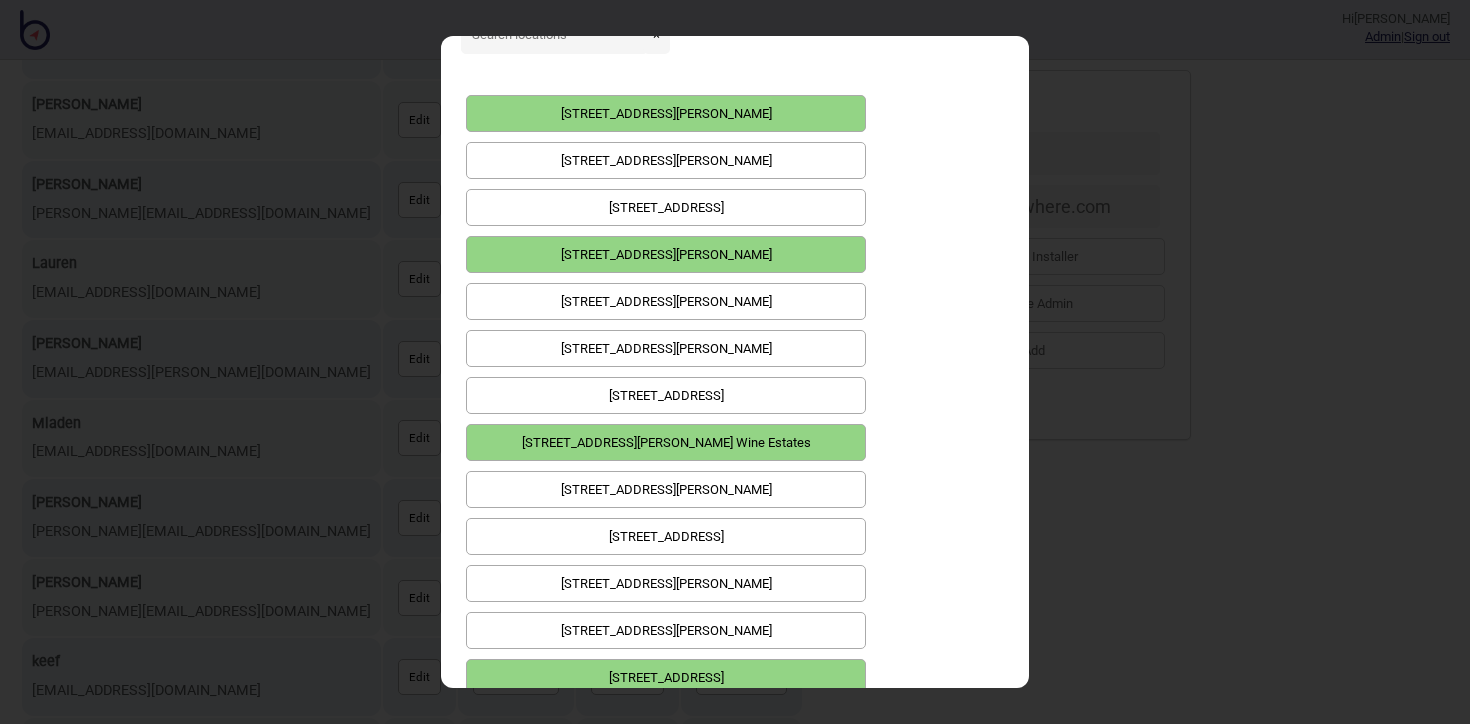 click on "[STREET_ADDRESS][PERSON_NAME]" at bounding box center [666, 301] 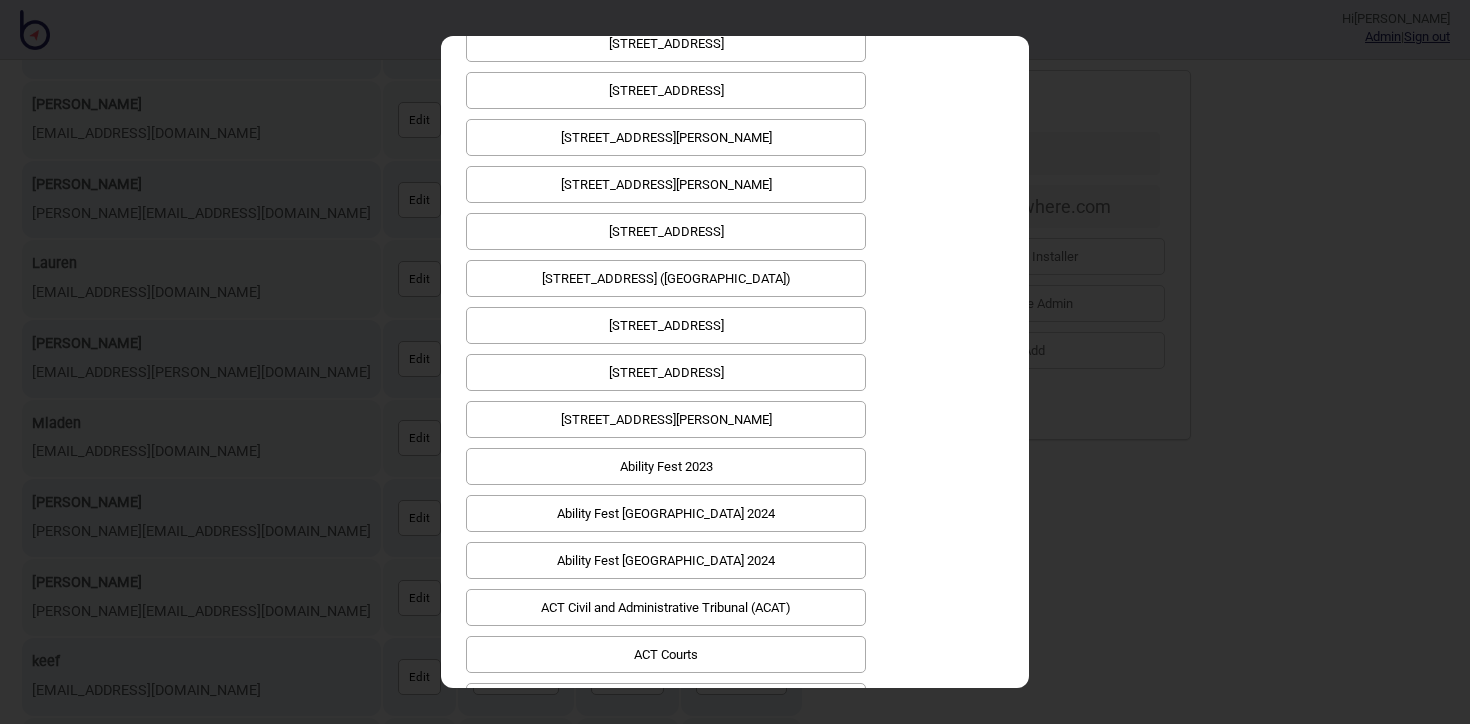 scroll, scrollTop: 996, scrollLeft: 0, axis: vertical 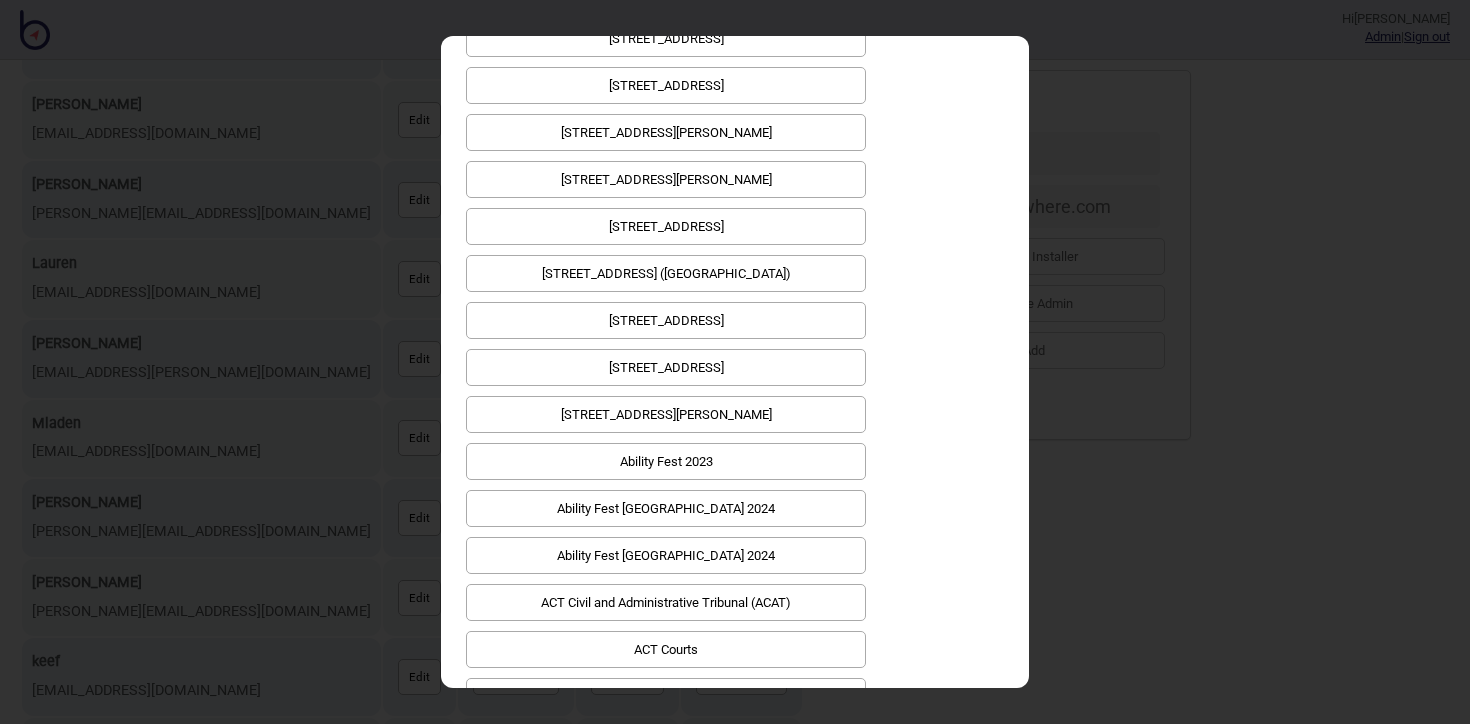 click on "[STREET_ADDRESS]" at bounding box center [666, 367] 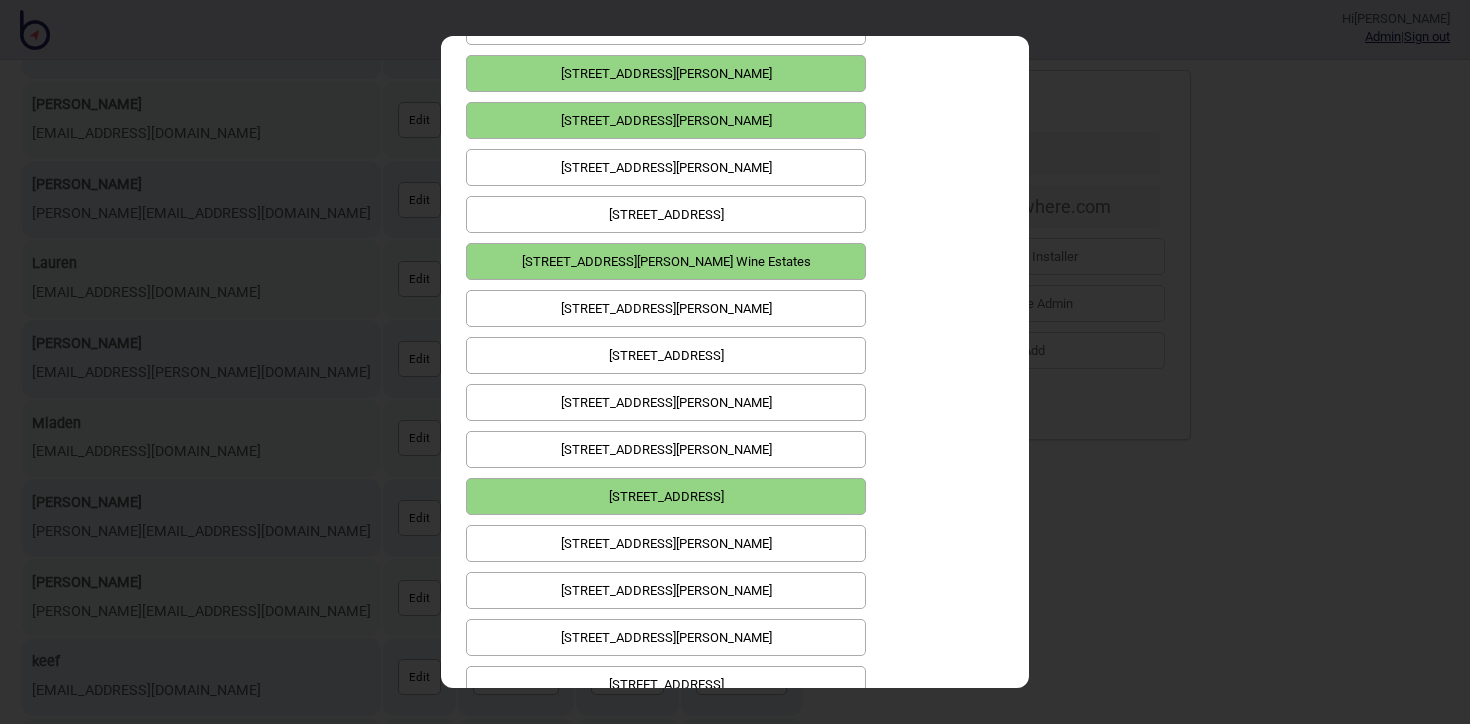 scroll, scrollTop: 0, scrollLeft: 0, axis: both 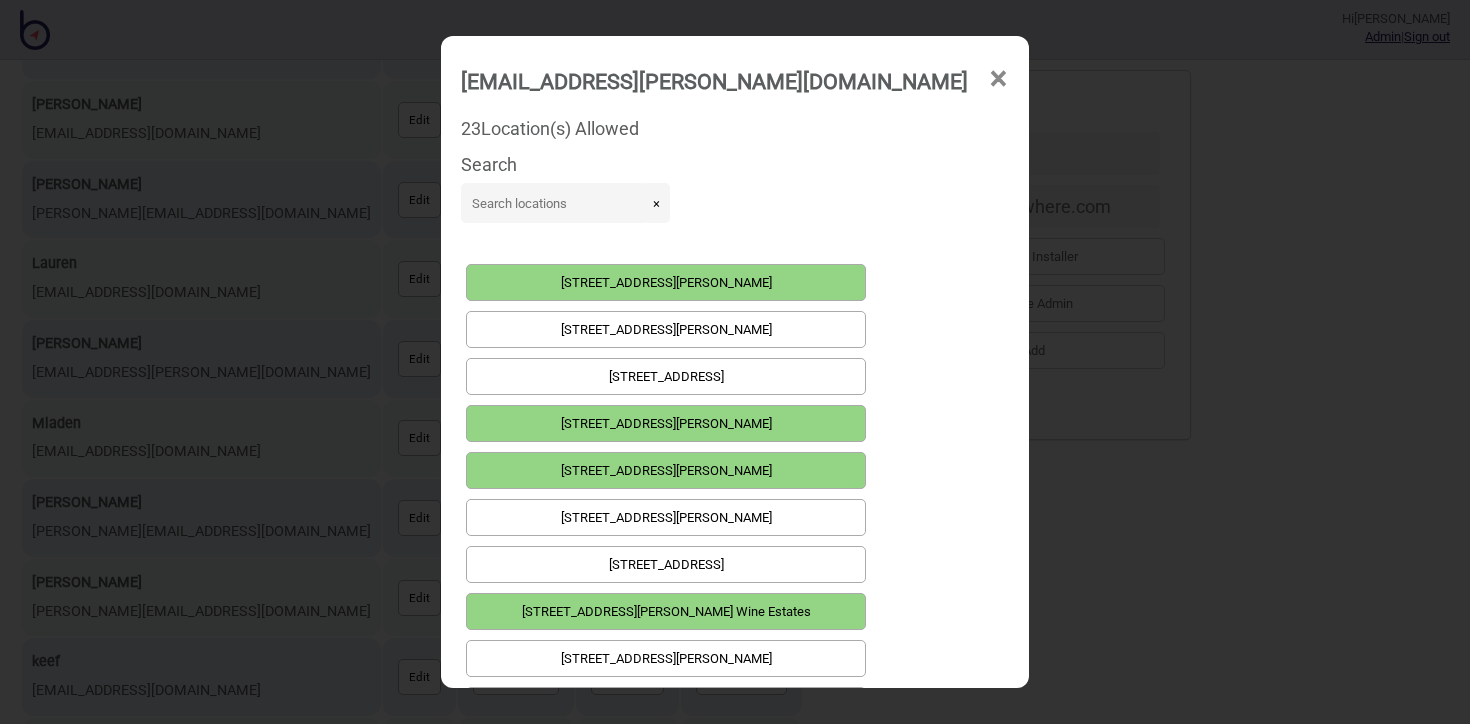 click on "×" at bounding box center [998, 79] 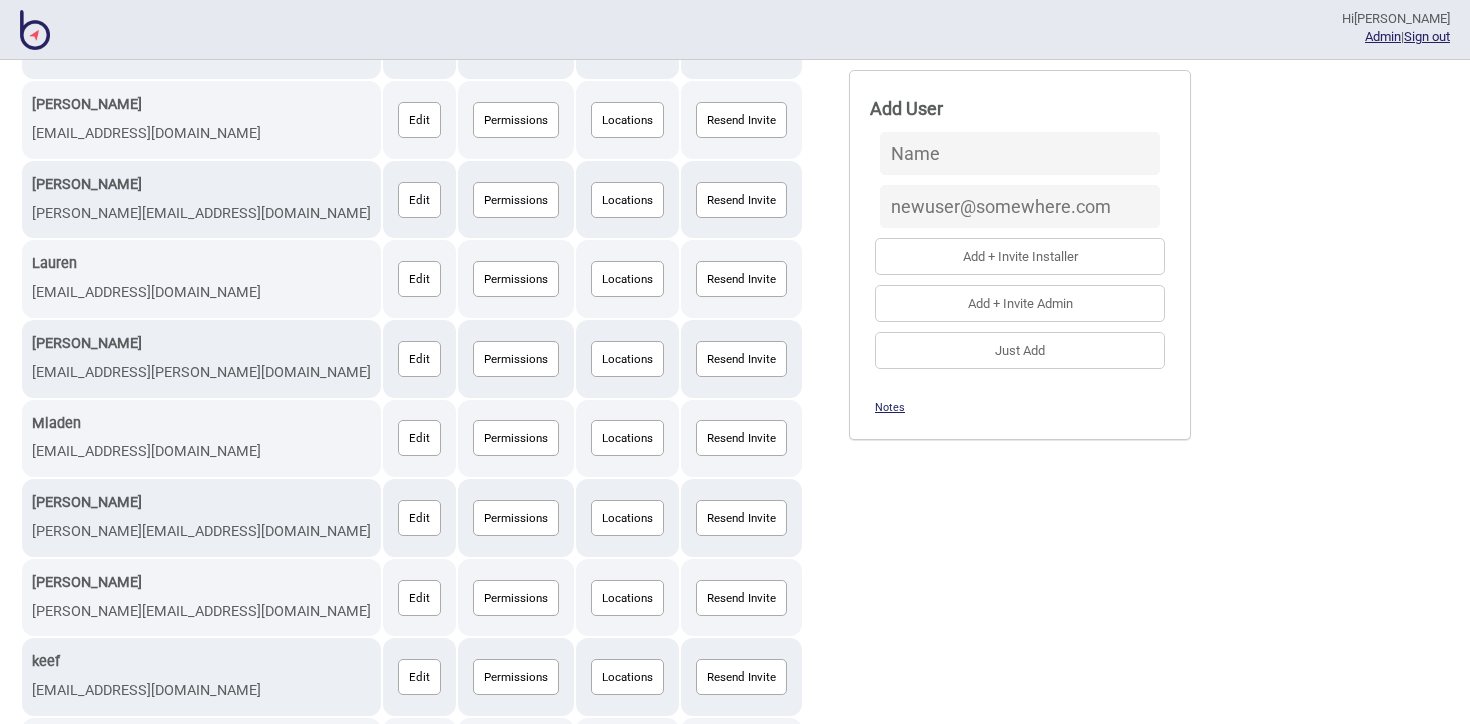 click at bounding box center [35, 30] 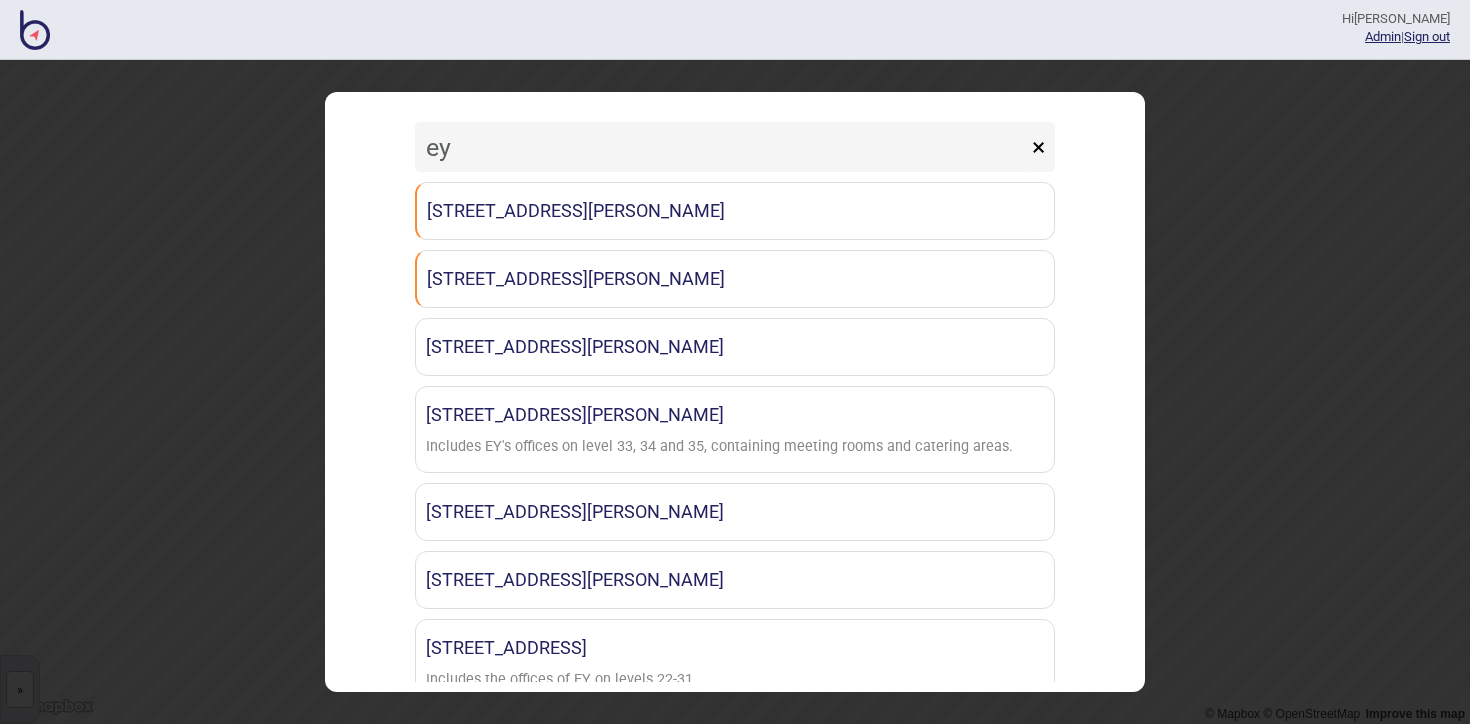 type on "e" 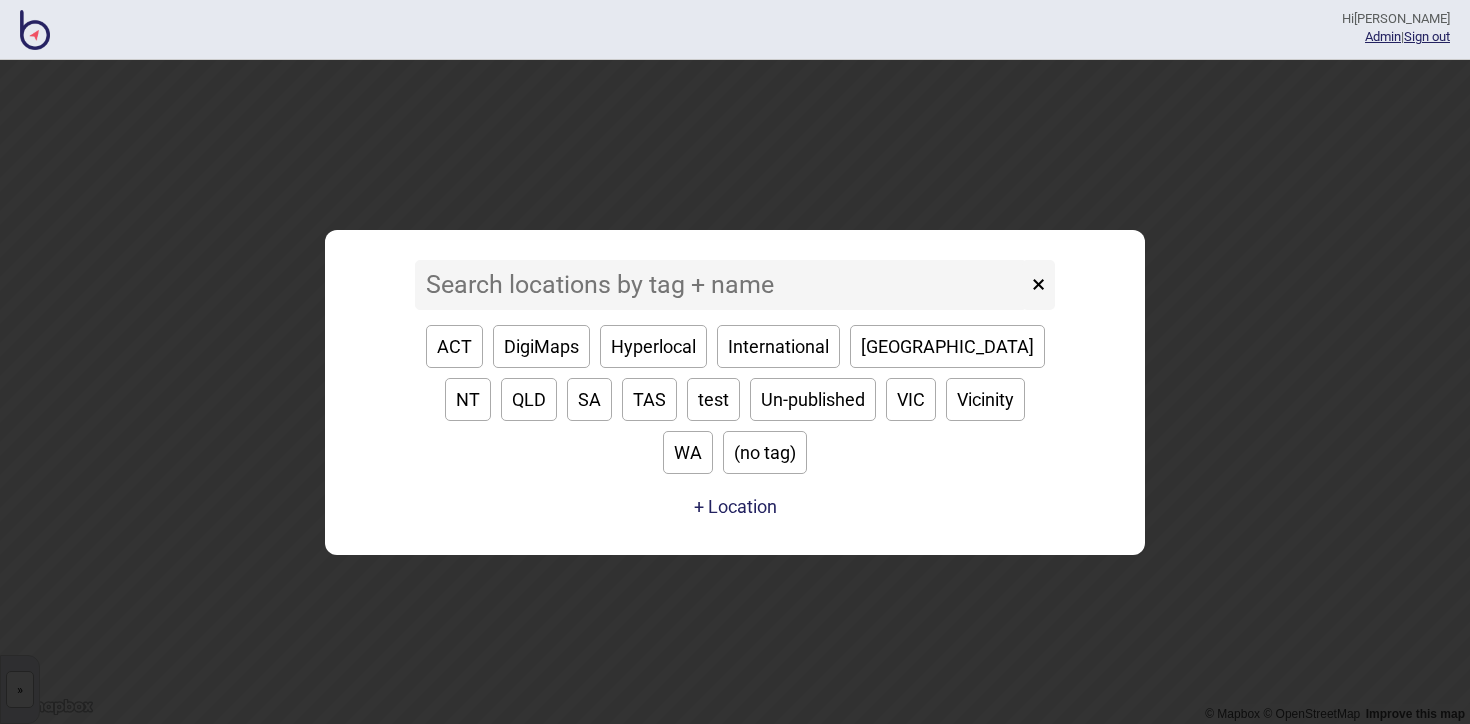 click on "WA" at bounding box center (688, 452) 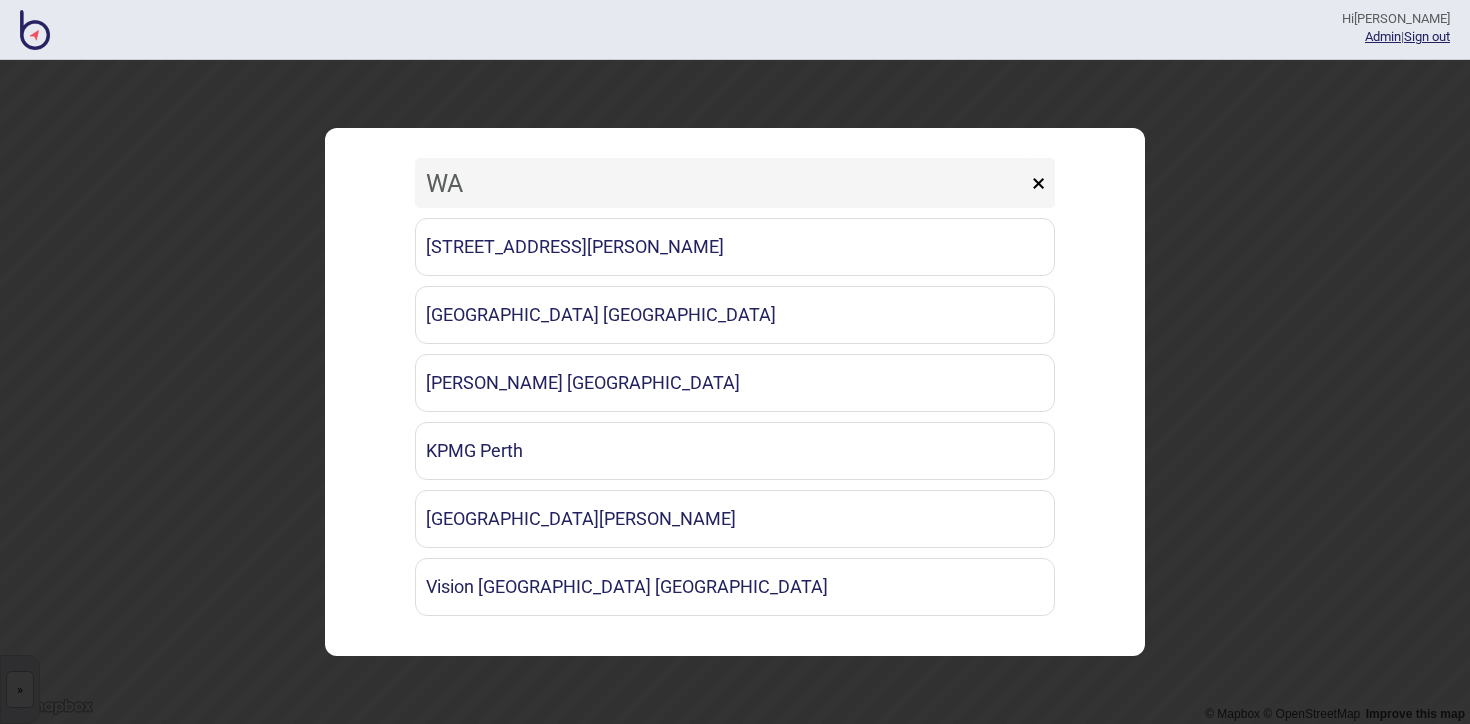 click on "×" at bounding box center (1038, 183) 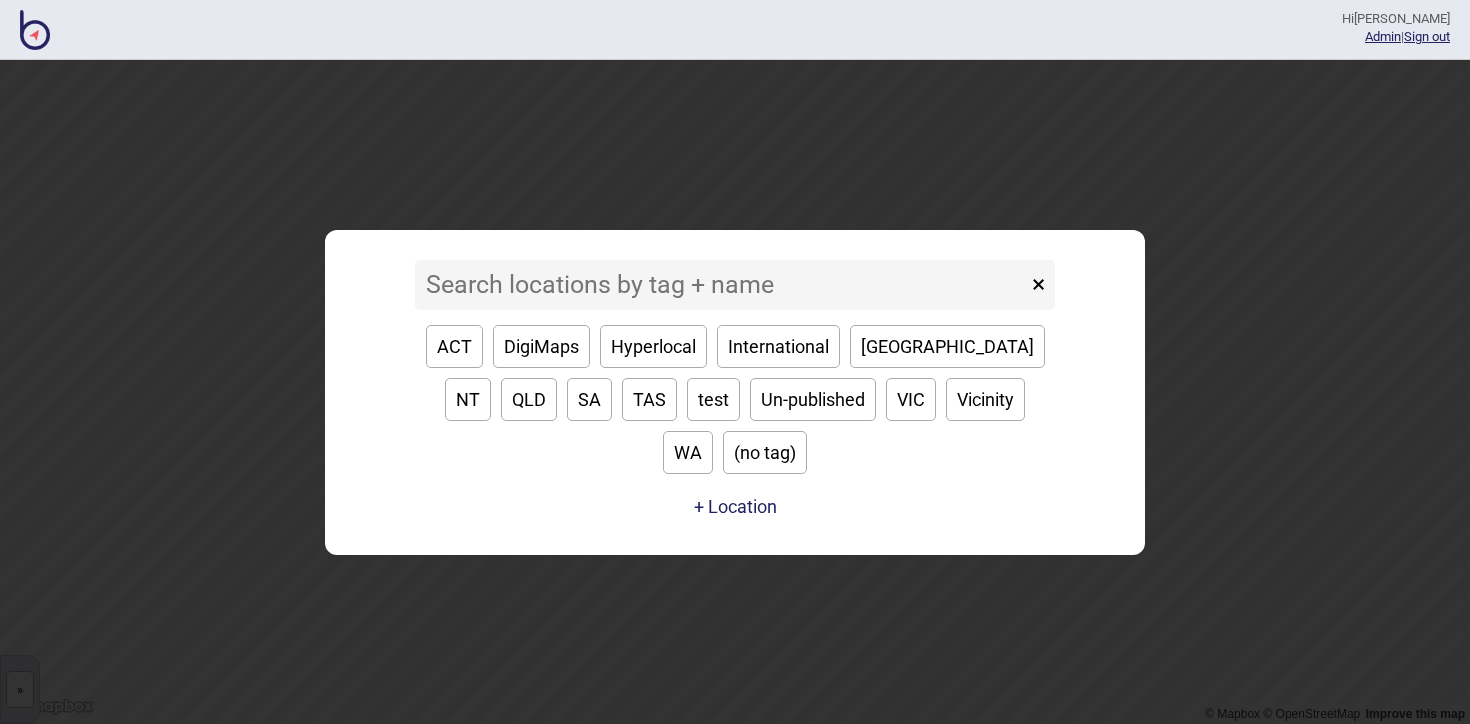 click on "VIC" at bounding box center (911, 399) 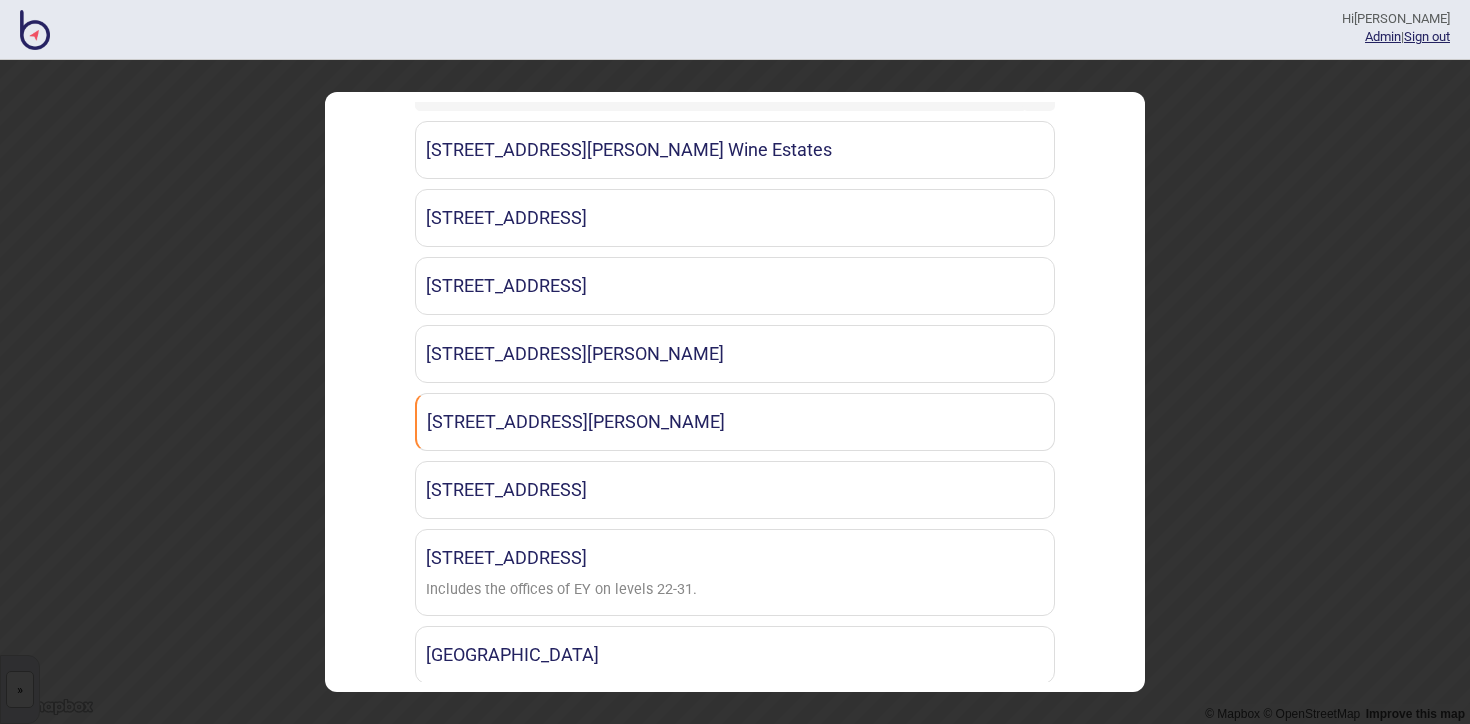 scroll, scrollTop: 103, scrollLeft: 0, axis: vertical 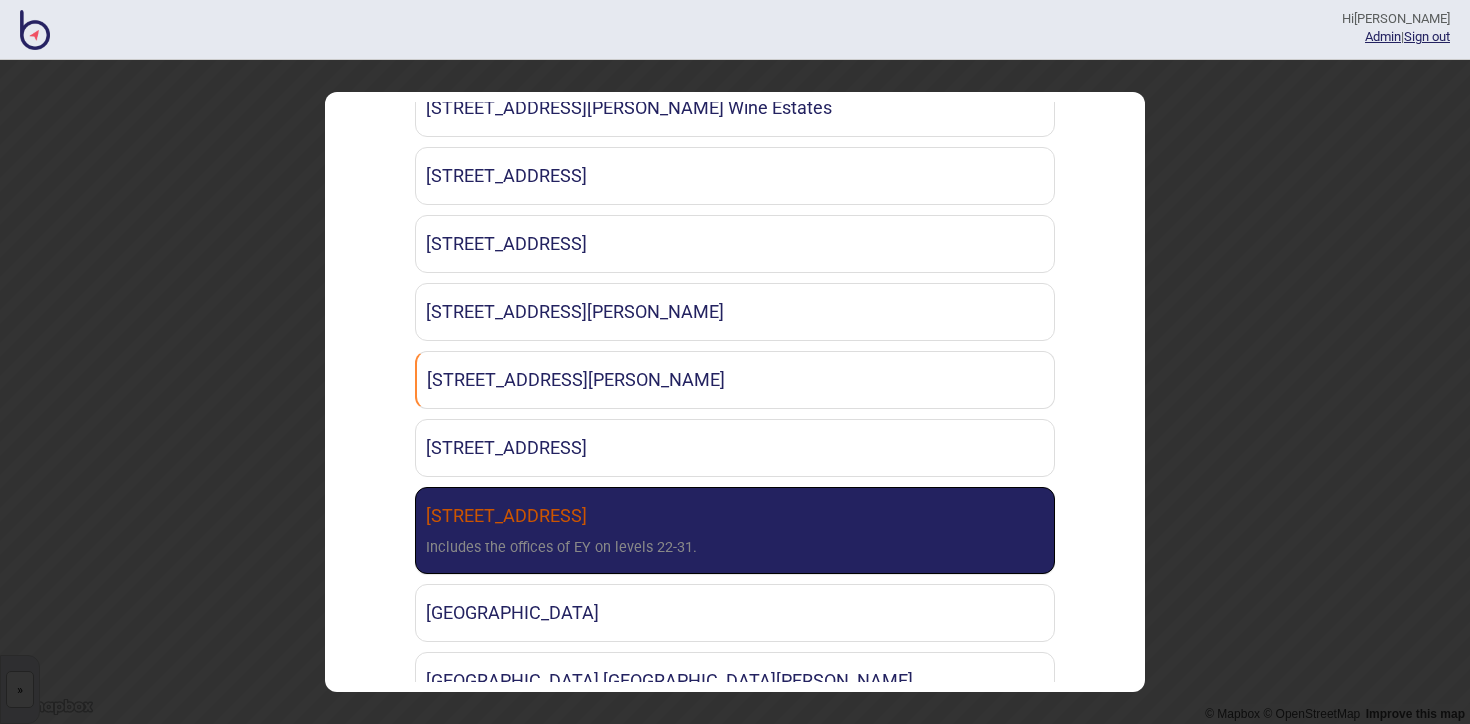 click on "[STREET_ADDRESS] Includes the offices of EY on levels 22-31." at bounding box center [735, 530] 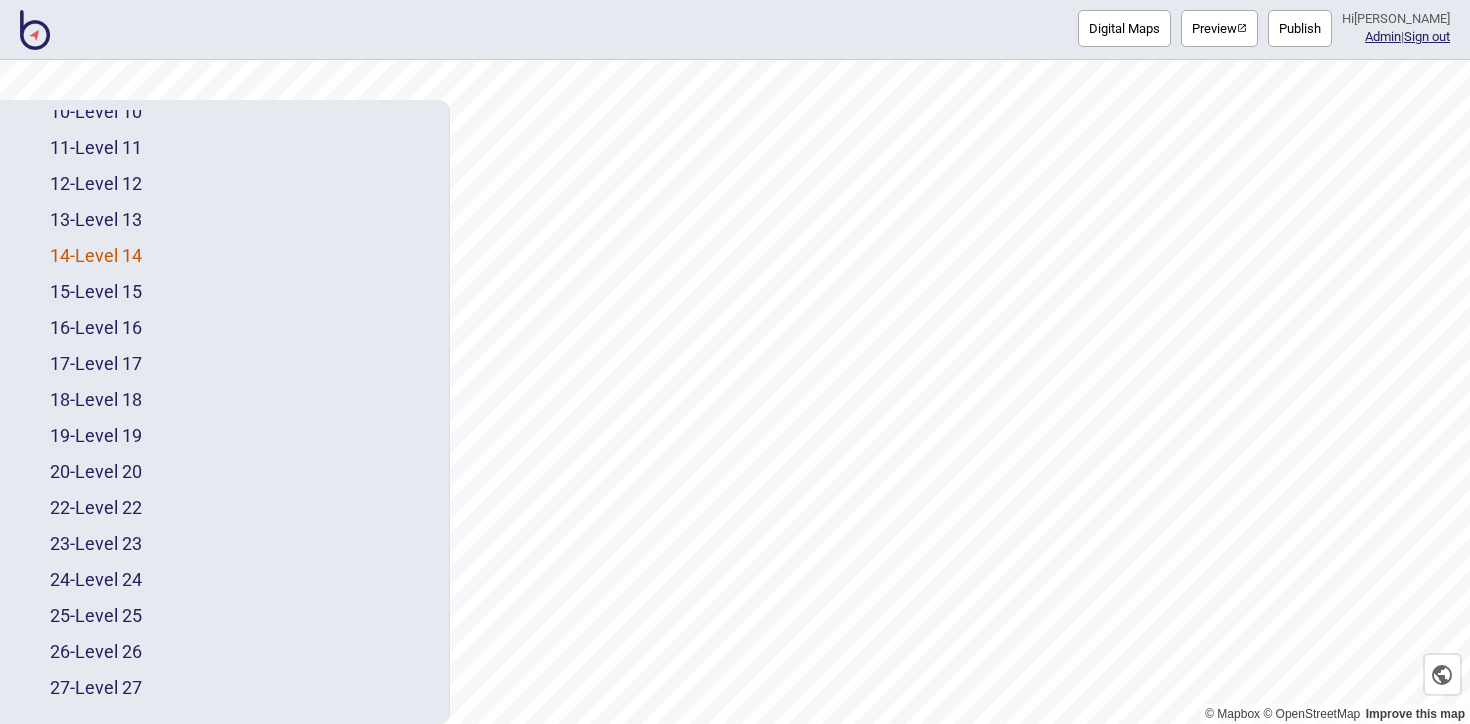 scroll, scrollTop: 351, scrollLeft: 0, axis: vertical 